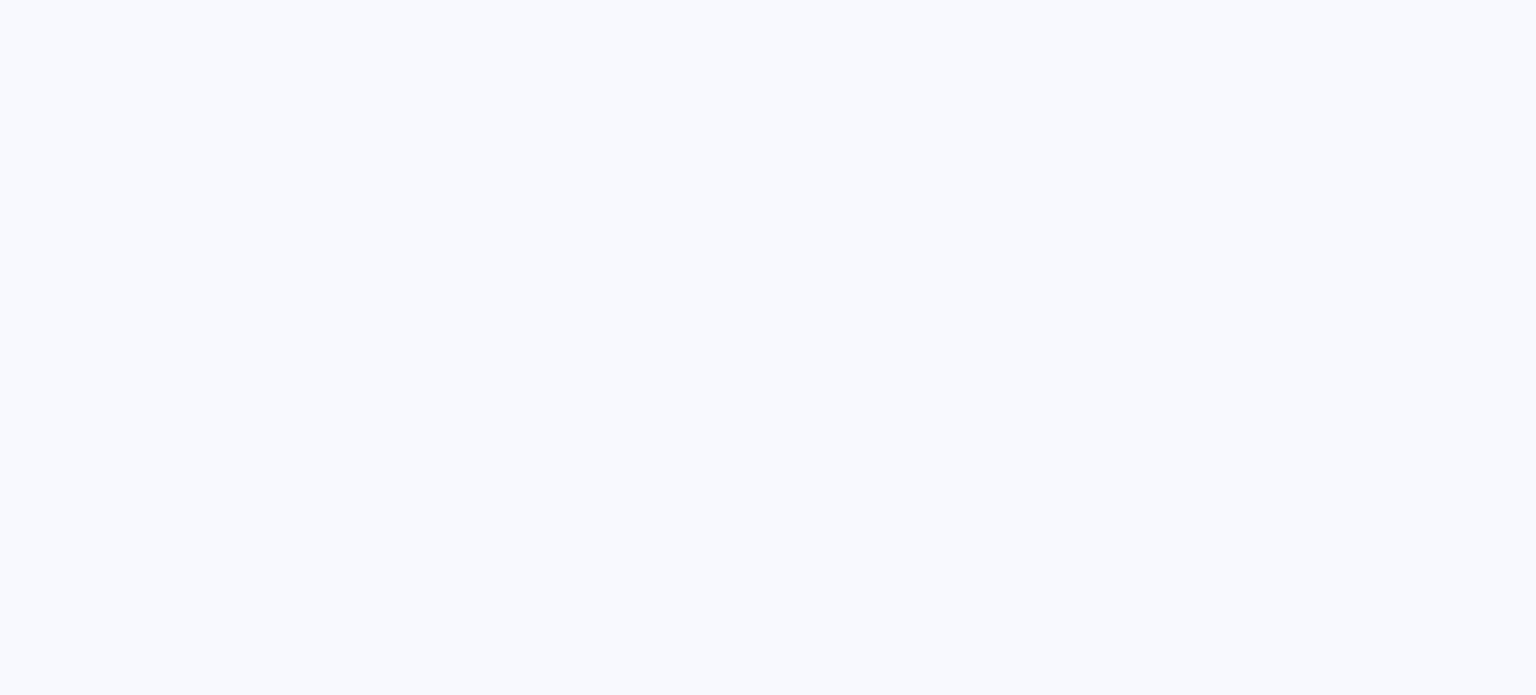 scroll, scrollTop: 0, scrollLeft: 0, axis: both 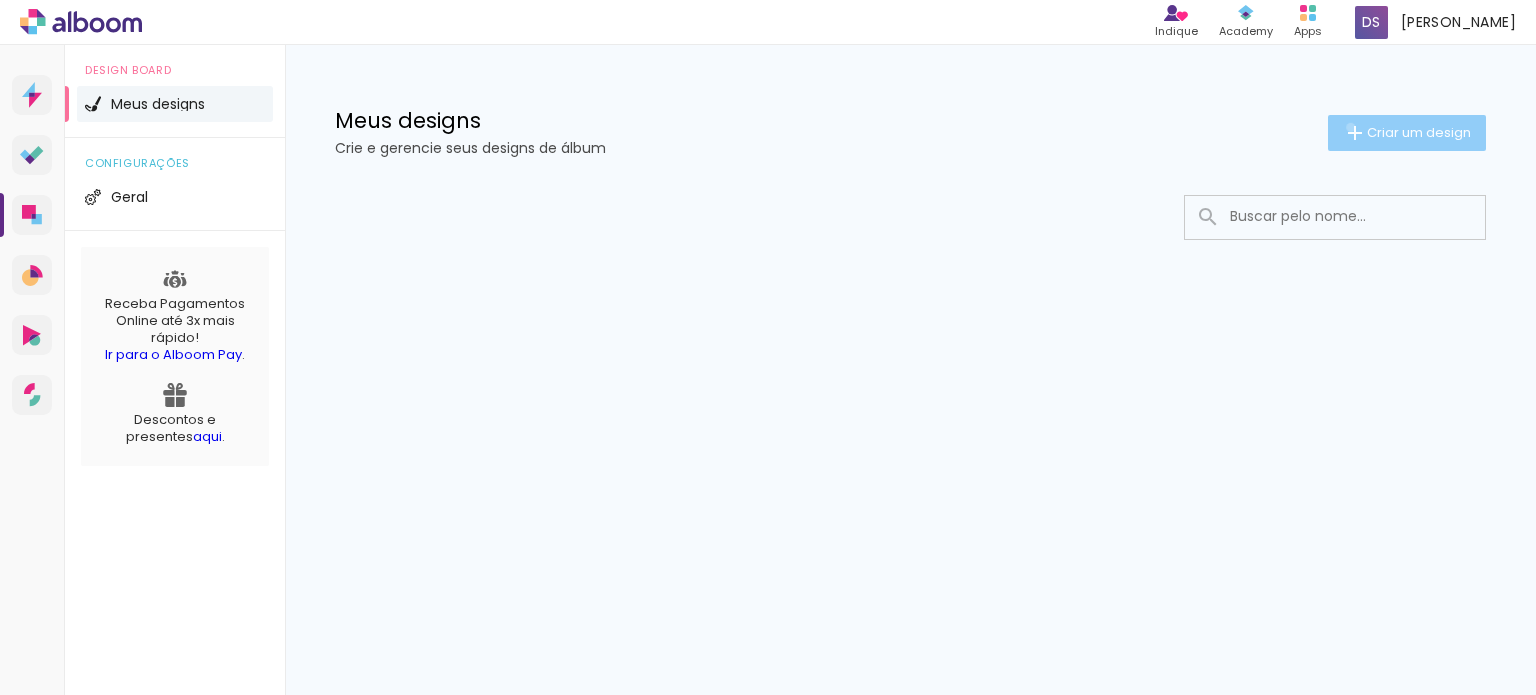 click 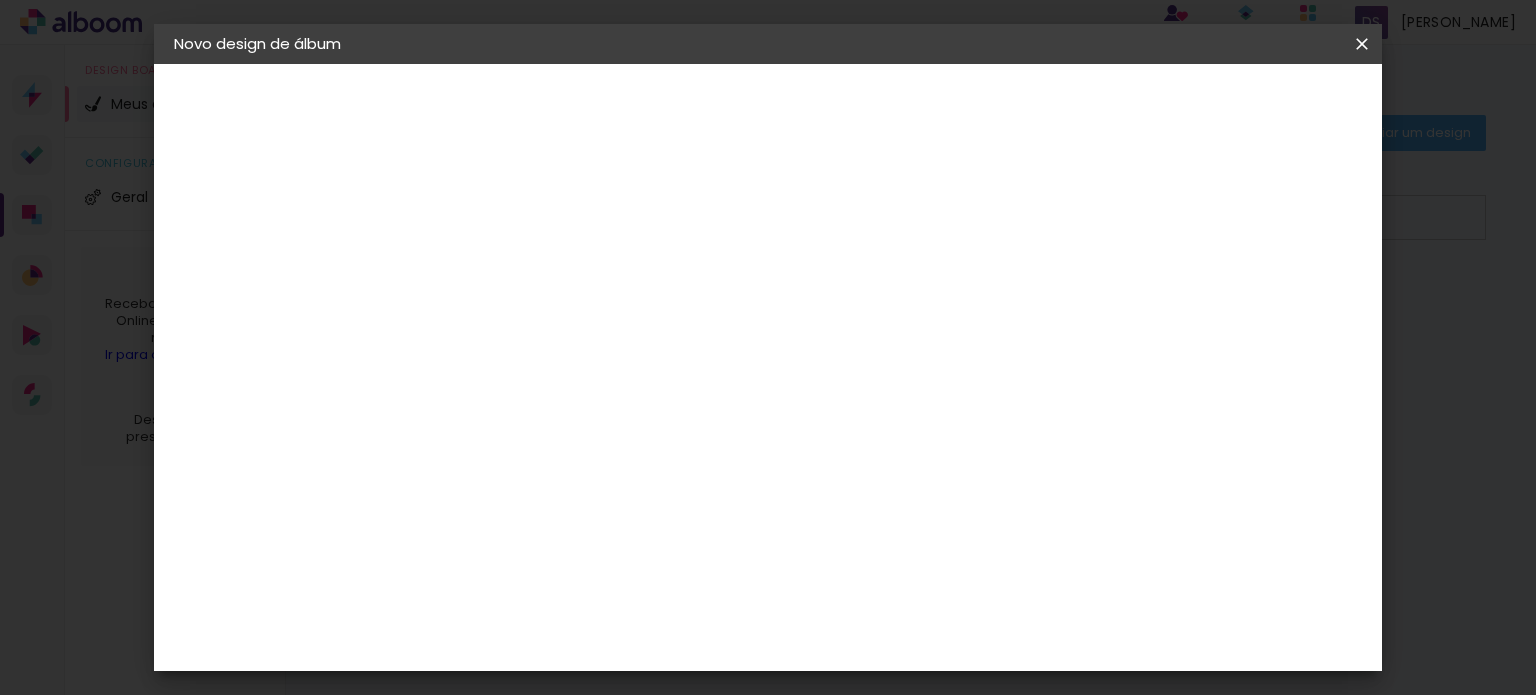 click at bounding box center (501, 268) 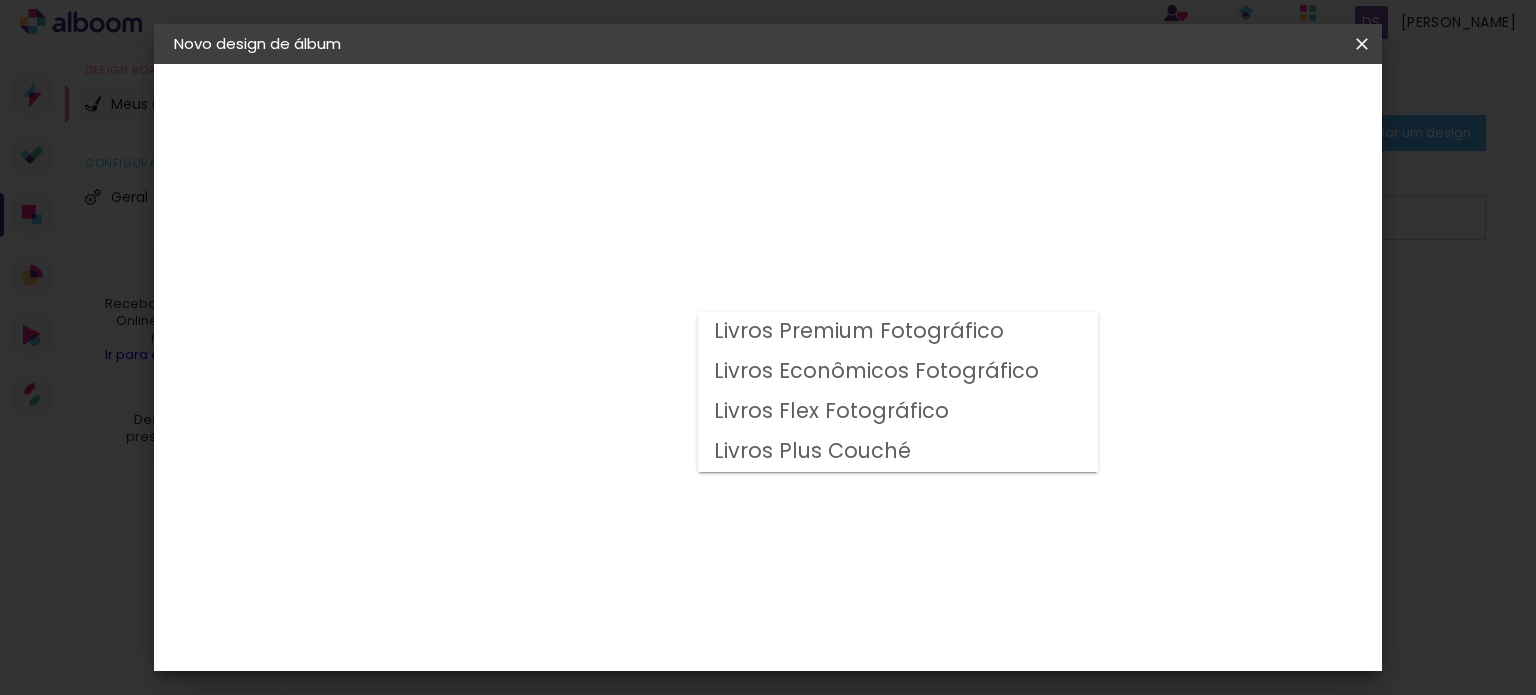 click on "Livros Premium Fotográfico" at bounding box center (0, 0) 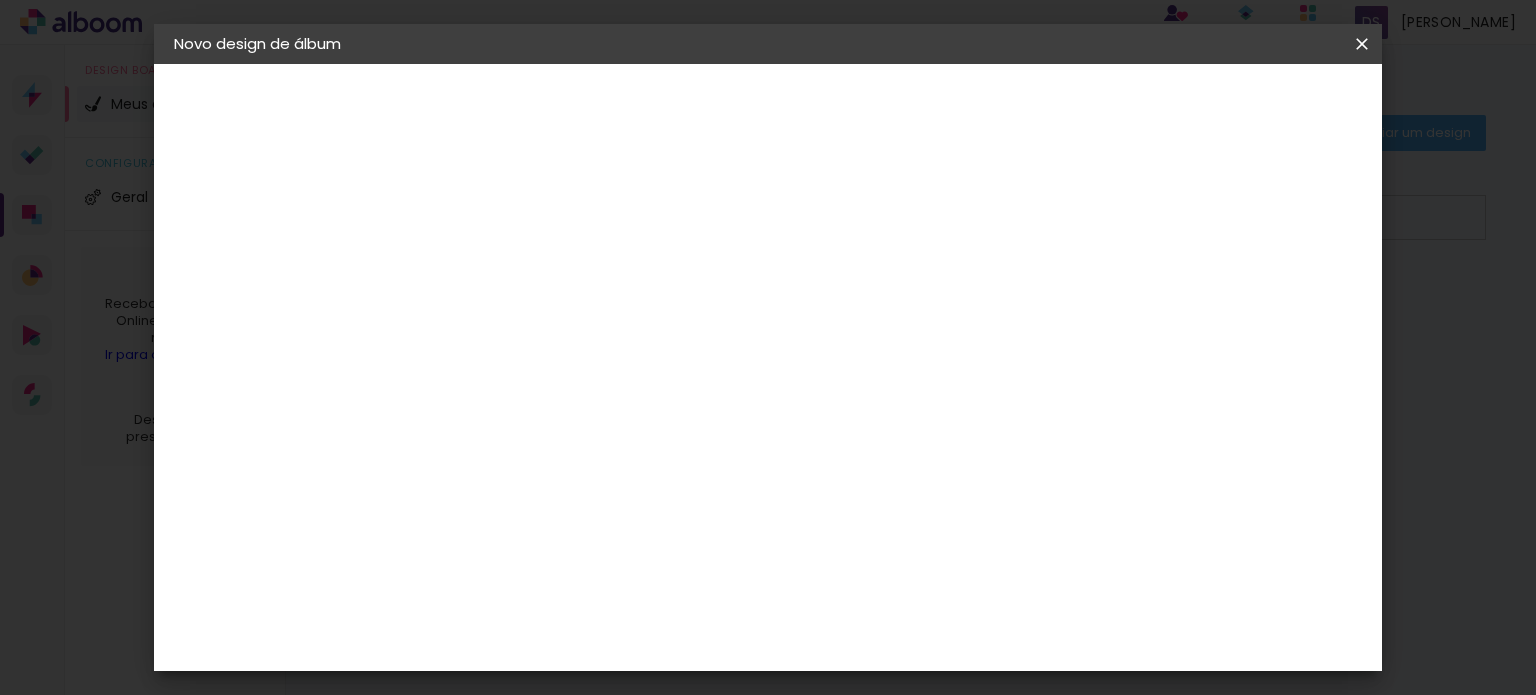 scroll, scrollTop: 200, scrollLeft: 0, axis: vertical 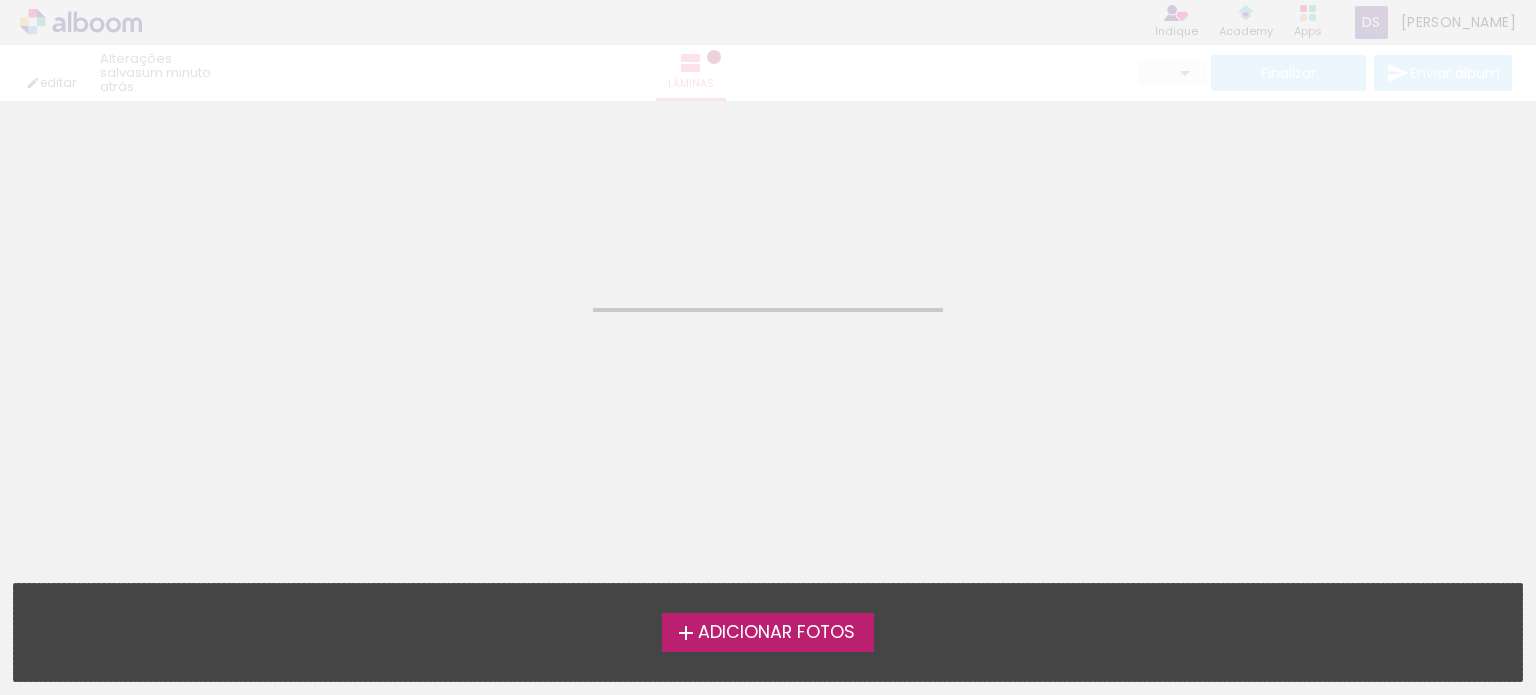 click on "Adicionar Fotos" at bounding box center [776, 633] 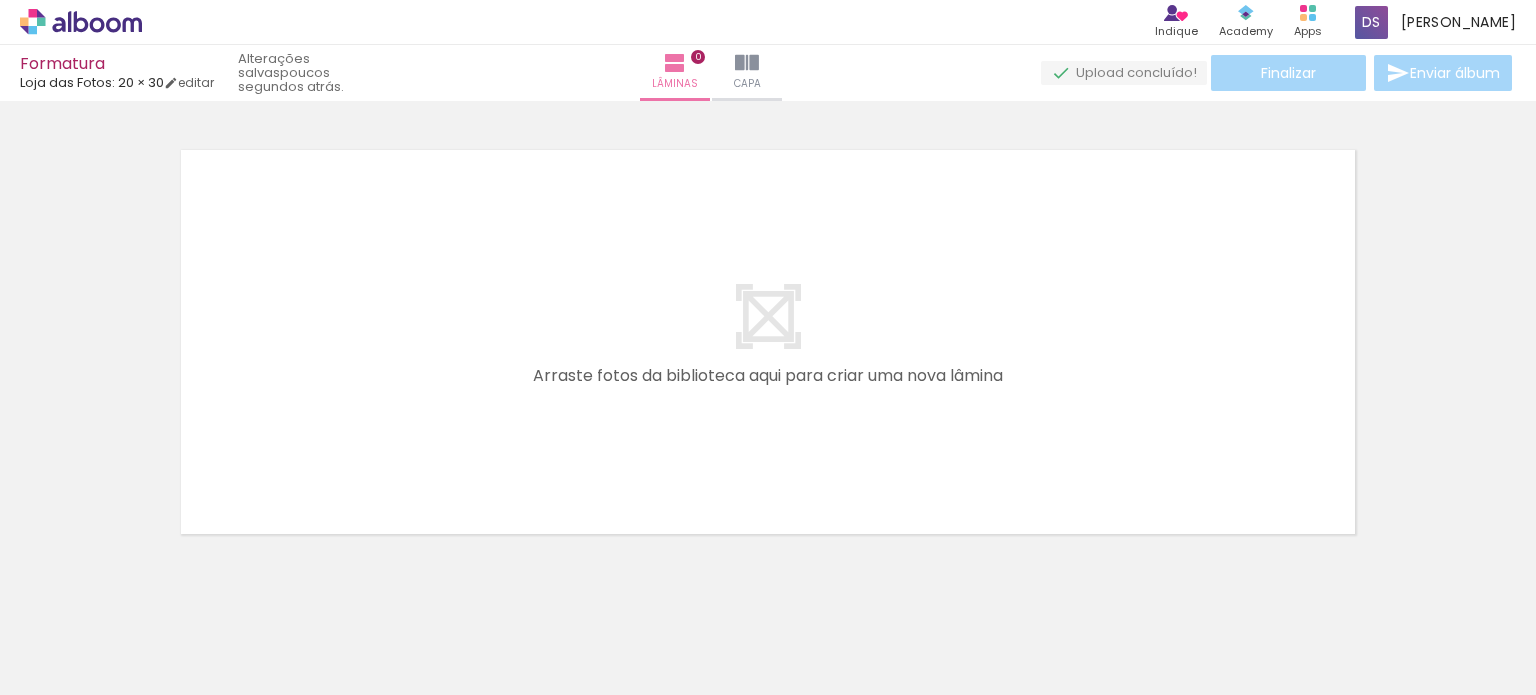 scroll, scrollTop: 25, scrollLeft: 0, axis: vertical 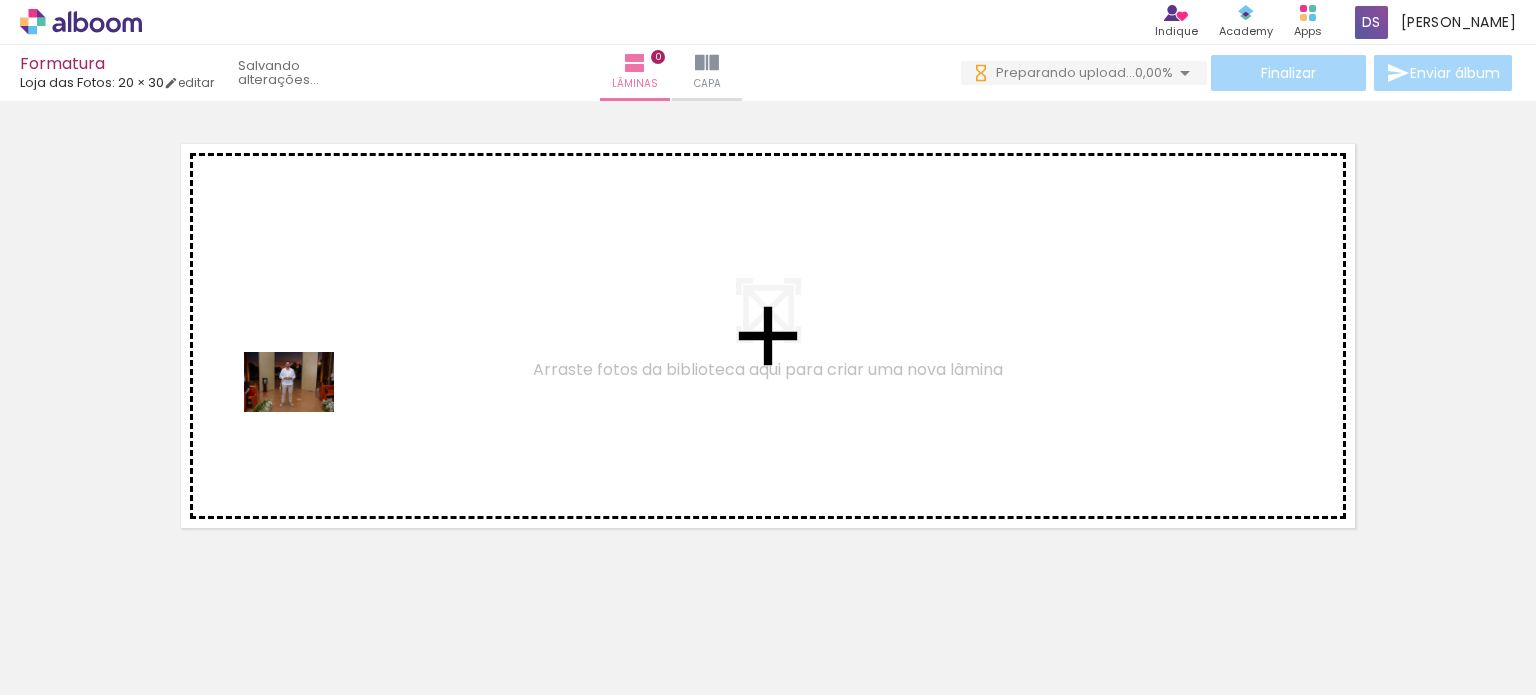 drag, startPoint x: 239, startPoint y: 619, endPoint x: 599, endPoint y: 377, distance: 433.77875 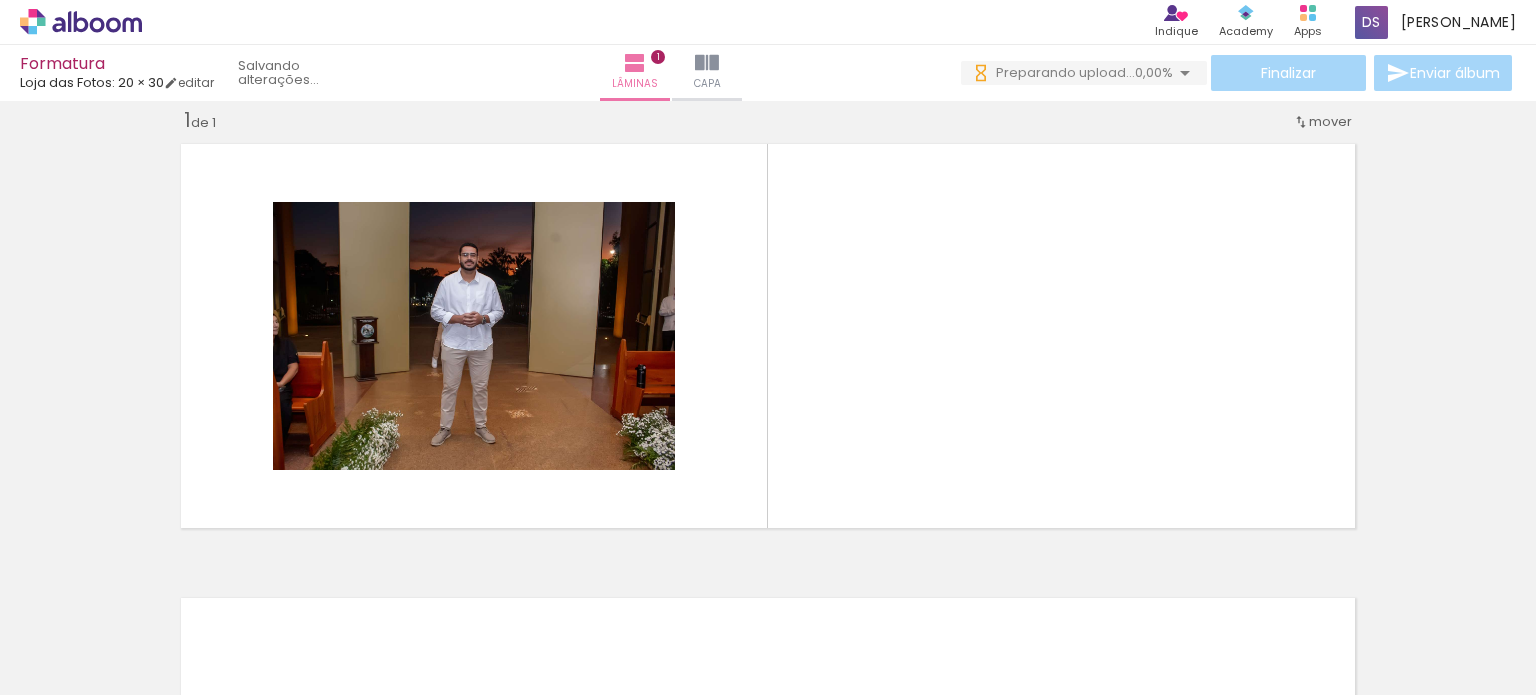 scroll, scrollTop: 25, scrollLeft: 0, axis: vertical 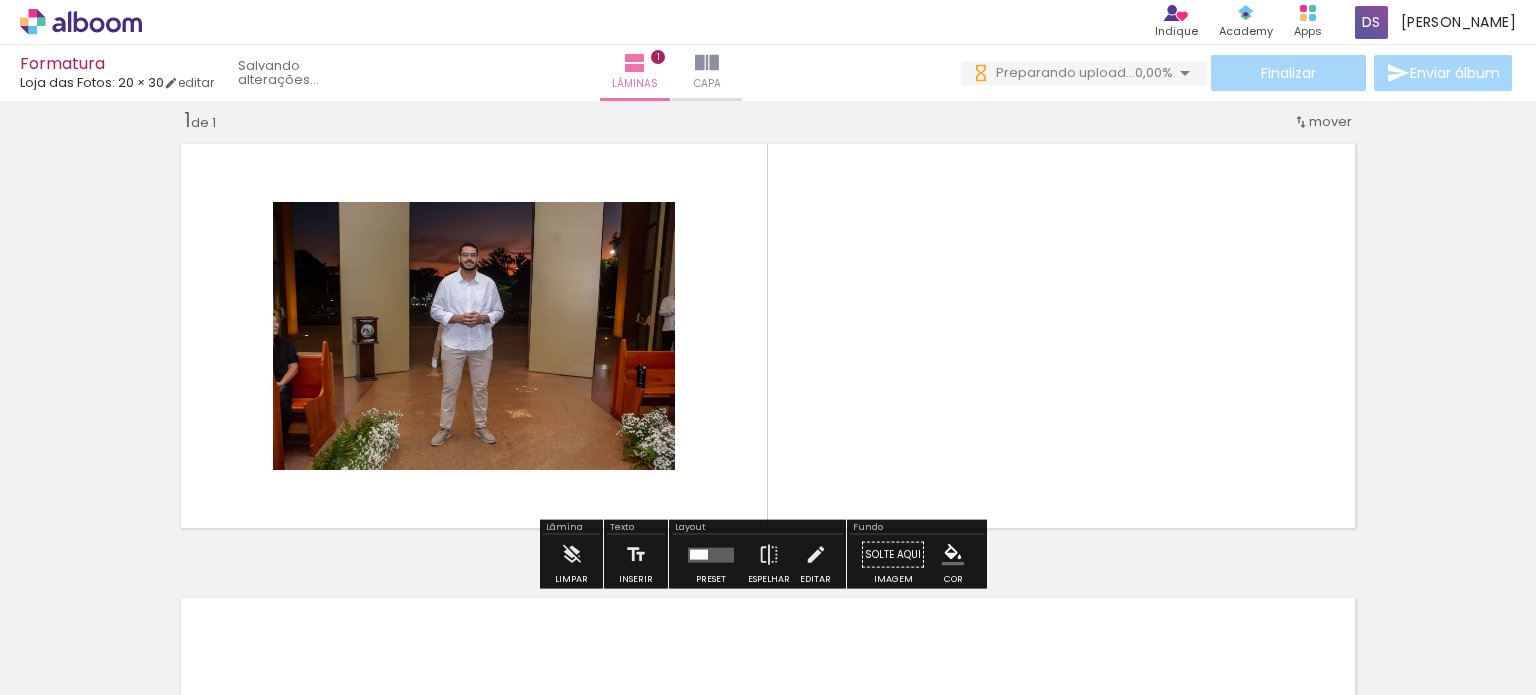 click 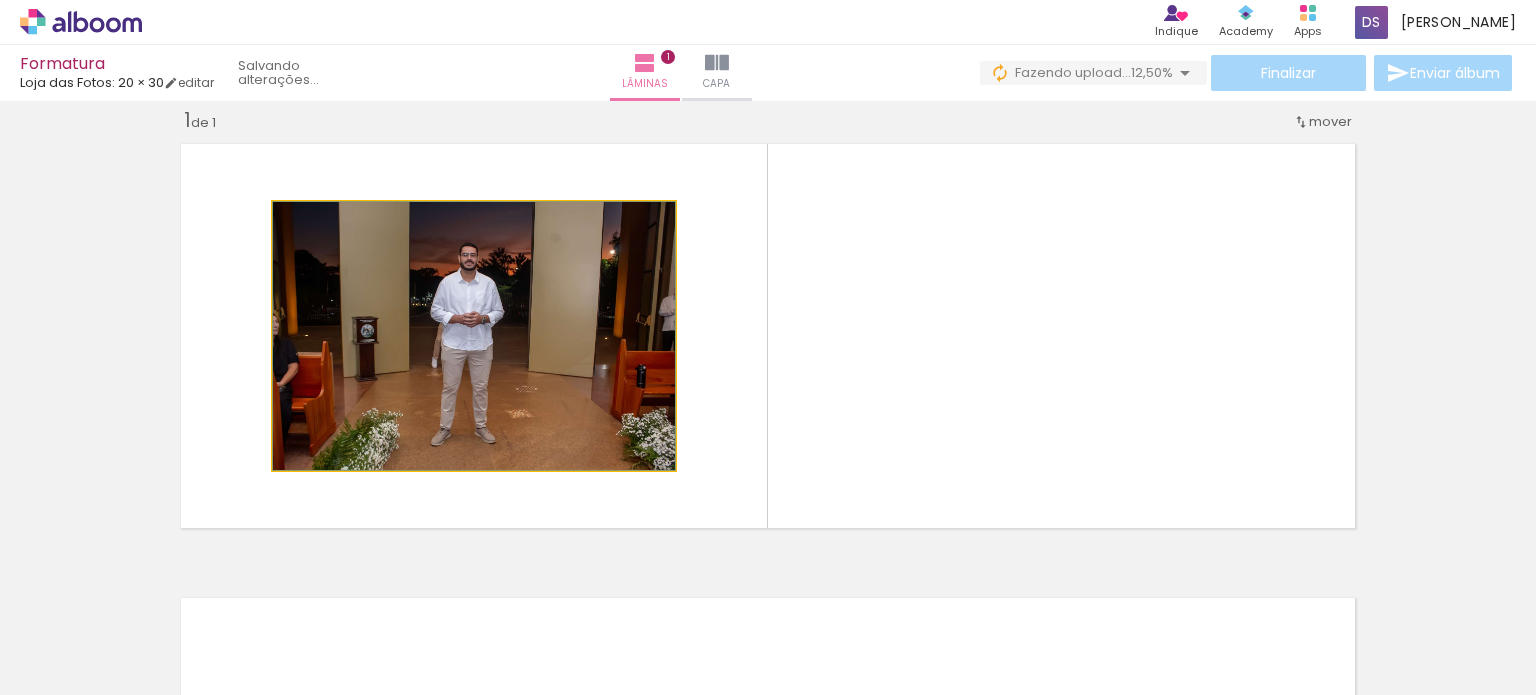 drag, startPoint x: 614, startPoint y: 412, endPoint x: 487, endPoint y: 309, distance: 163.51758 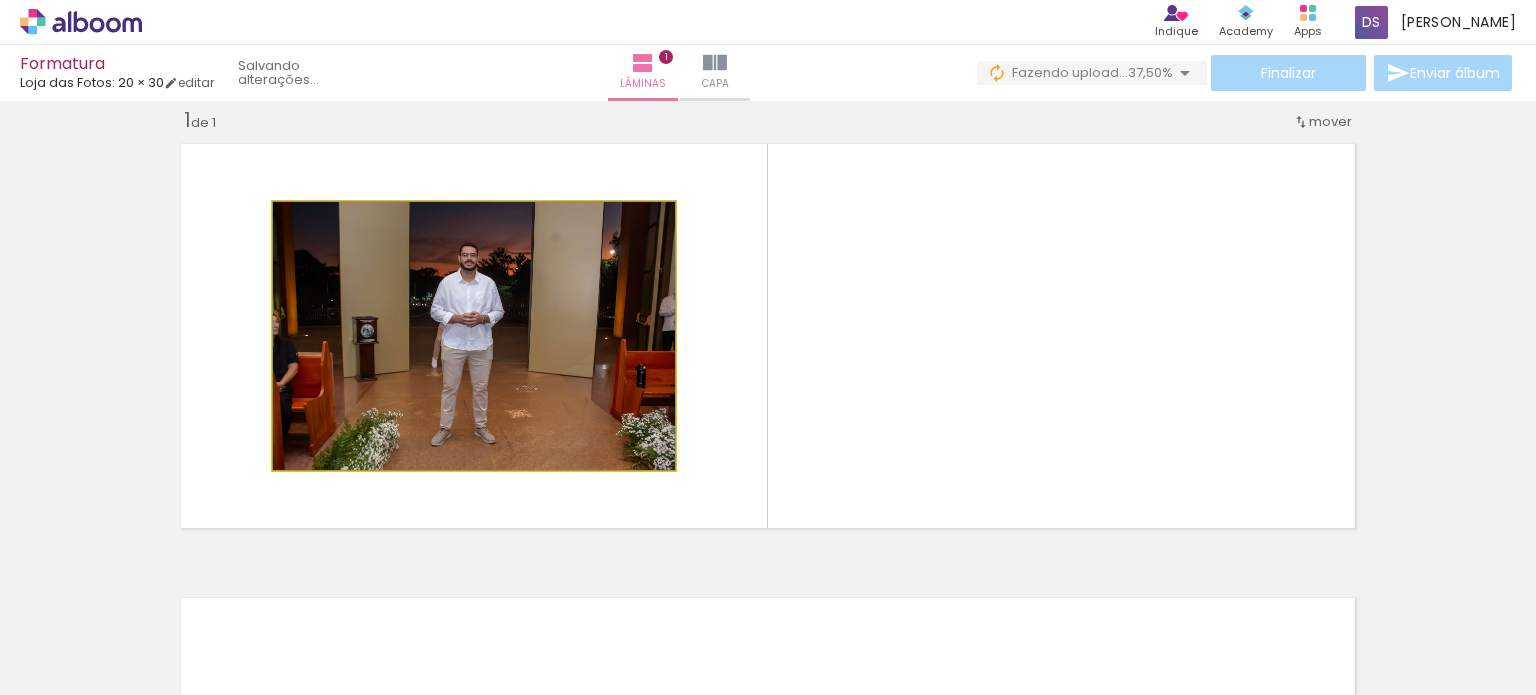 drag, startPoint x: 512, startPoint y: 301, endPoint x: 374, endPoint y: 307, distance: 138.13037 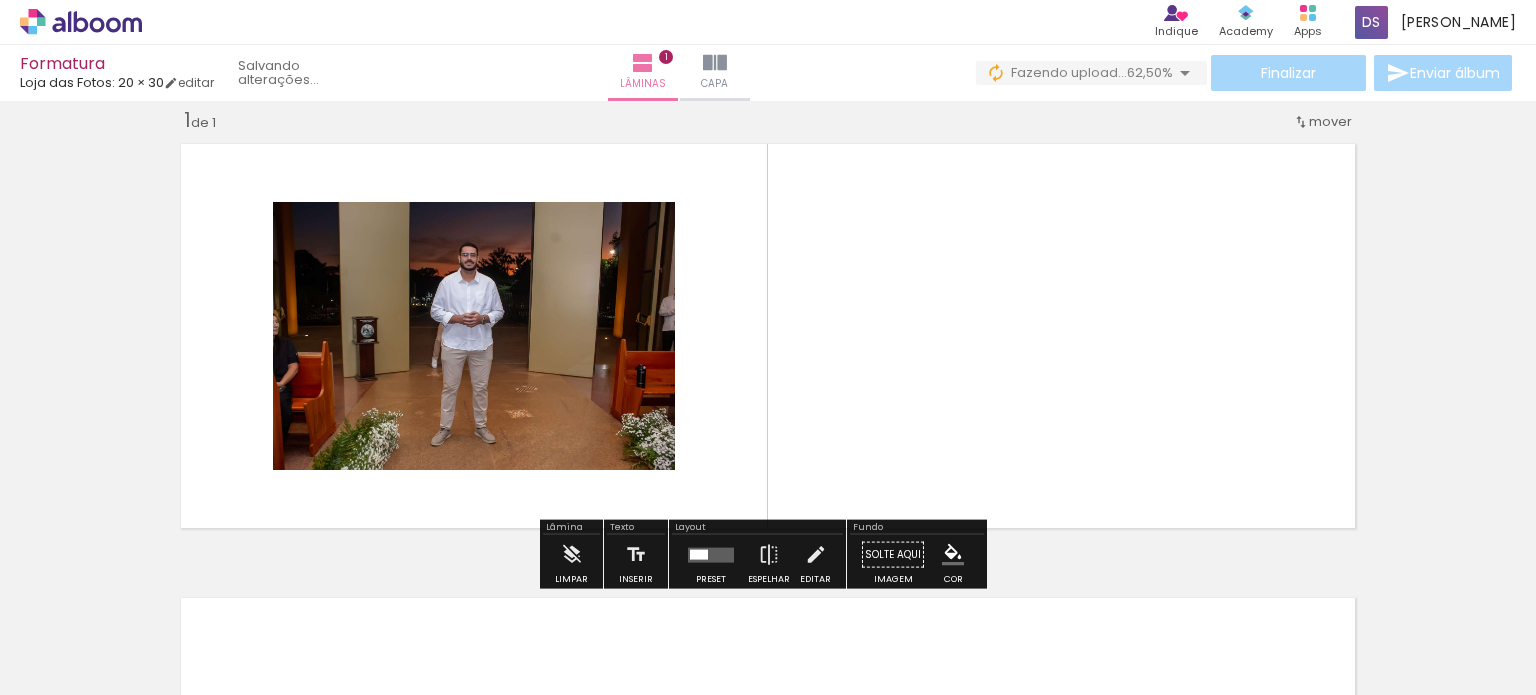 click at bounding box center (312, 628) 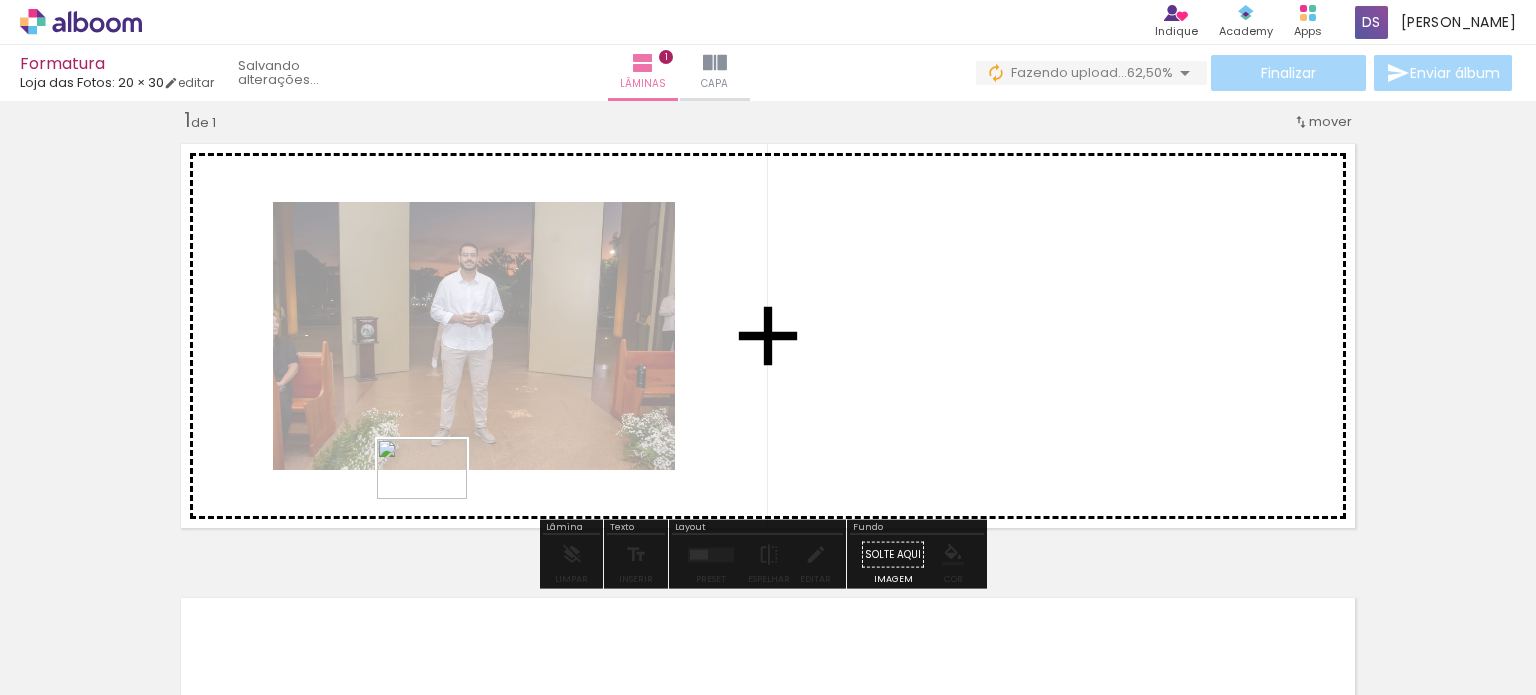 drag, startPoint x: 328, startPoint y: 624, endPoint x: 437, endPoint y: 499, distance: 165.84933 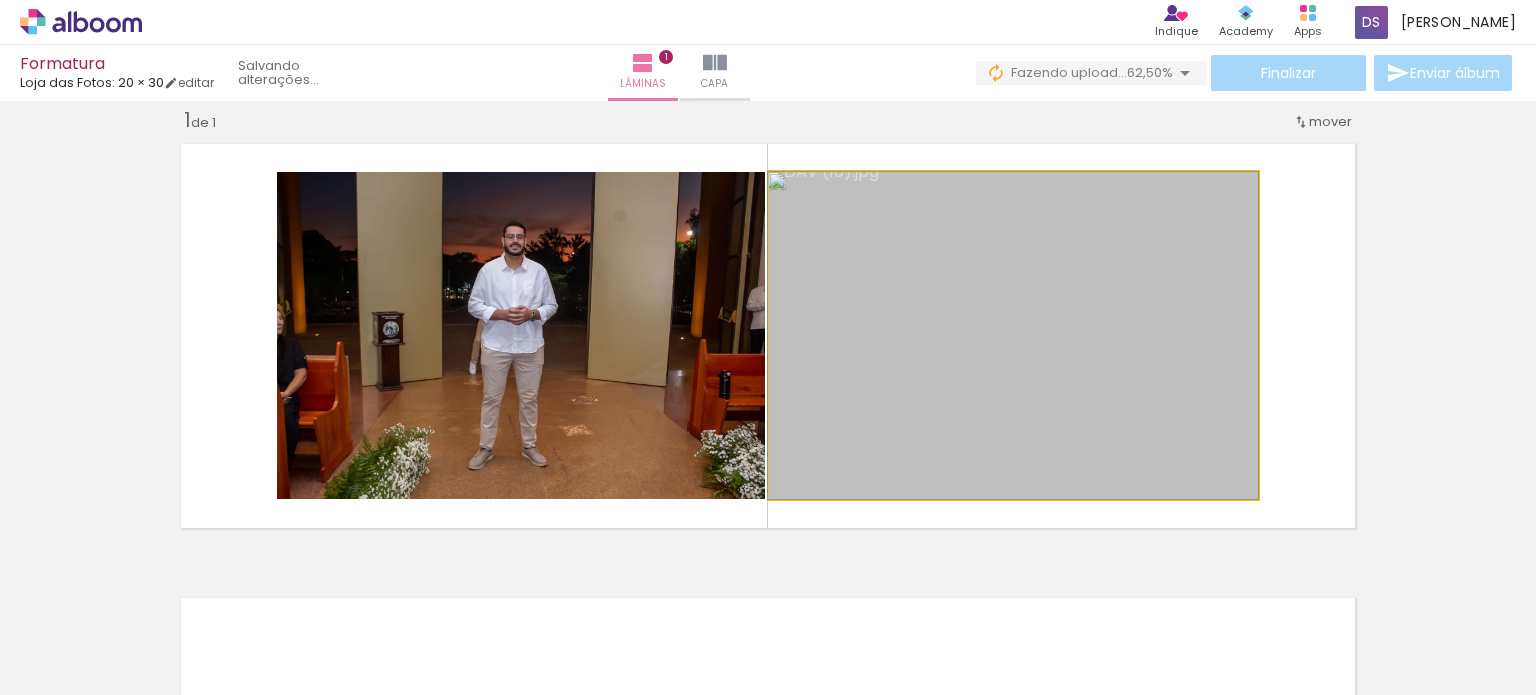 drag, startPoint x: 914, startPoint y: 277, endPoint x: 793, endPoint y: 293, distance: 122.05327 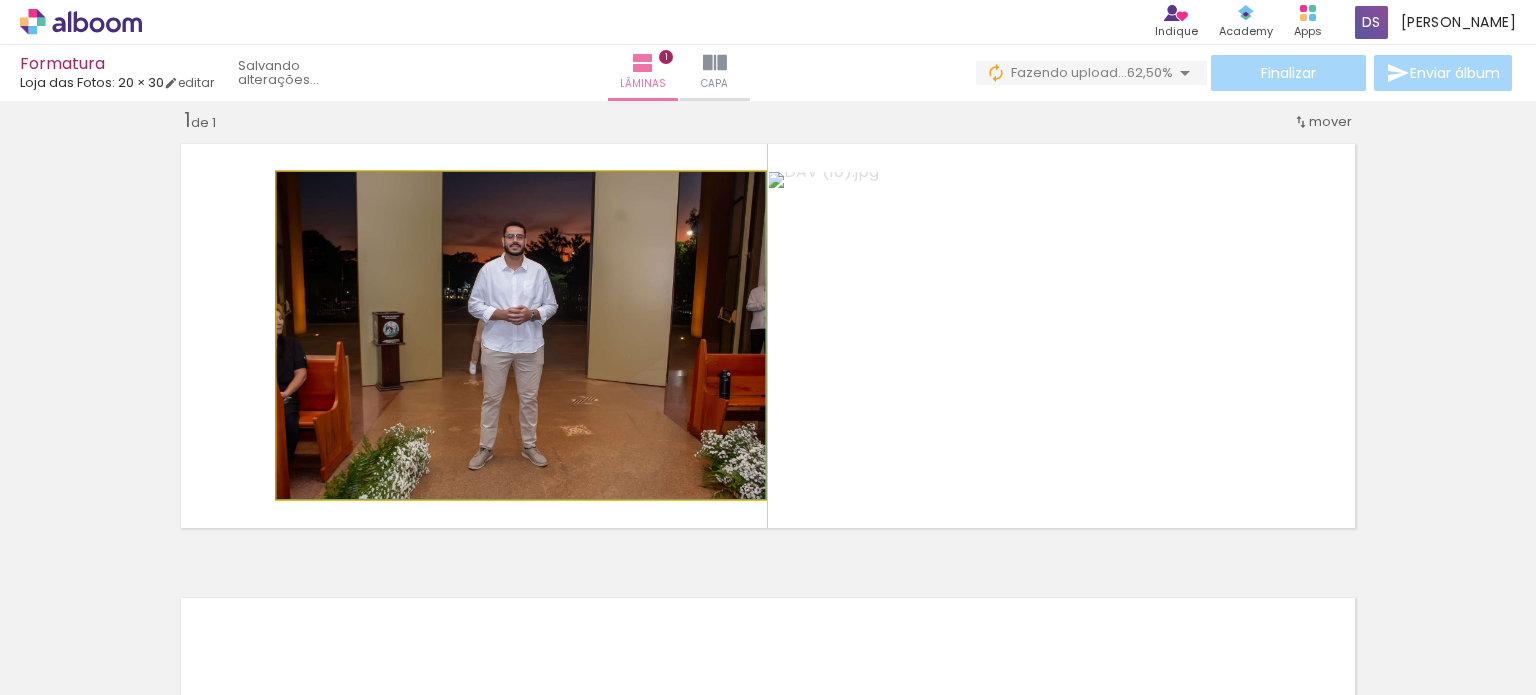 click 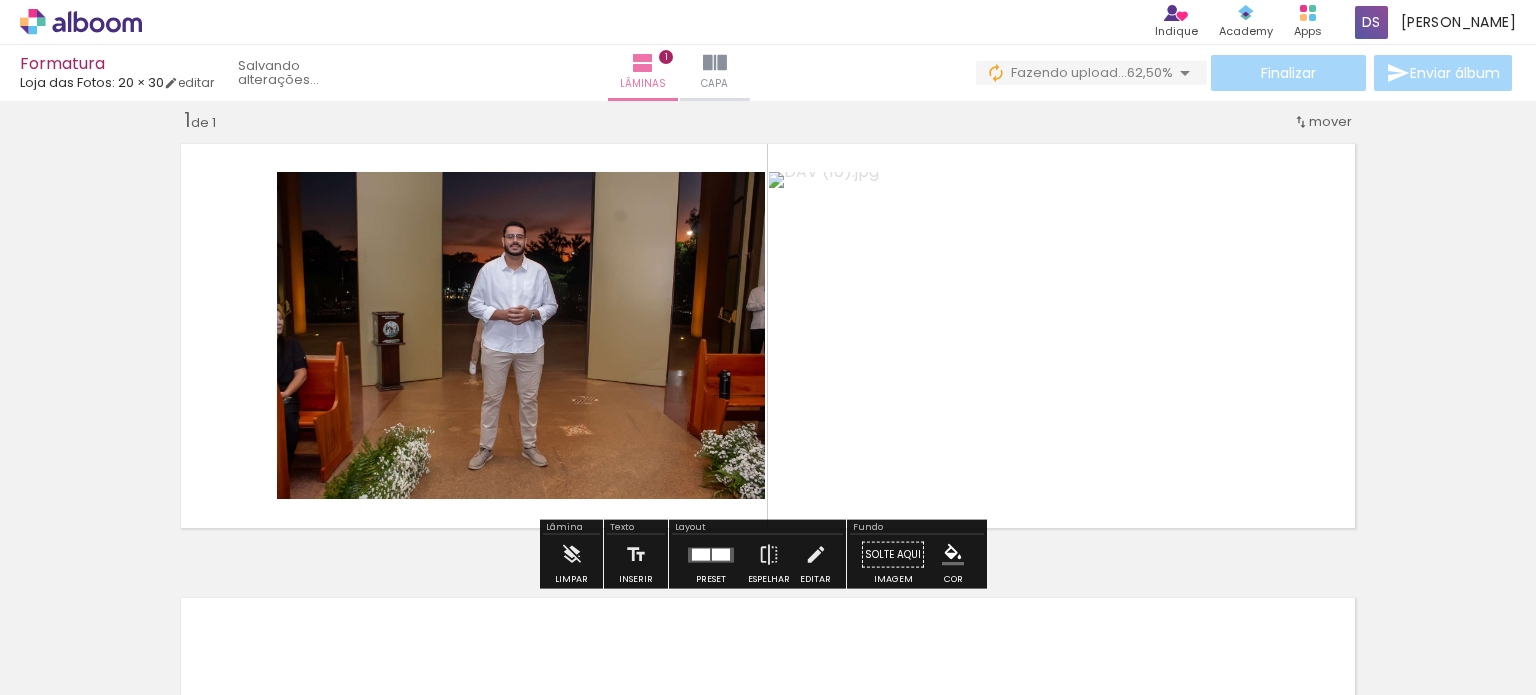 click on "Solte aqui Imagem" at bounding box center [893, 560] 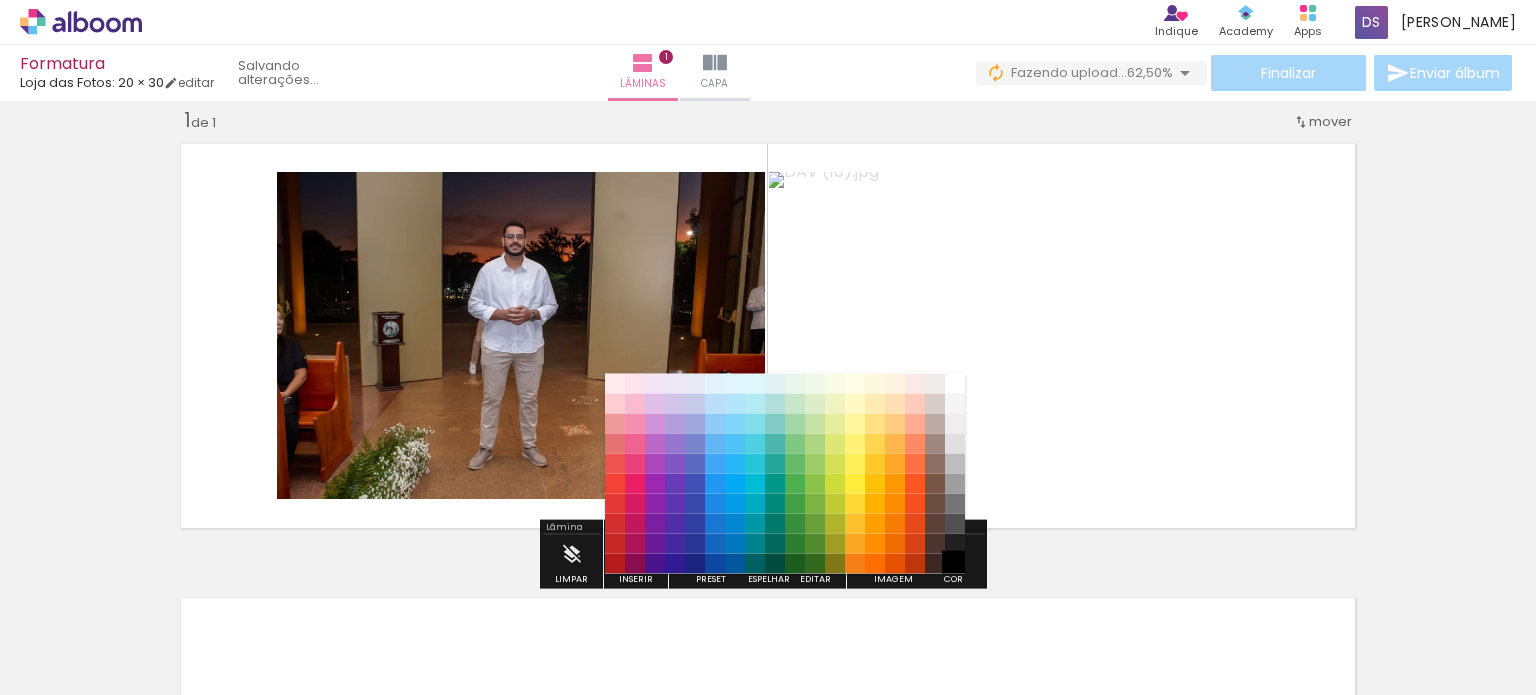 click on "#000000" at bounding box center (955, 563) 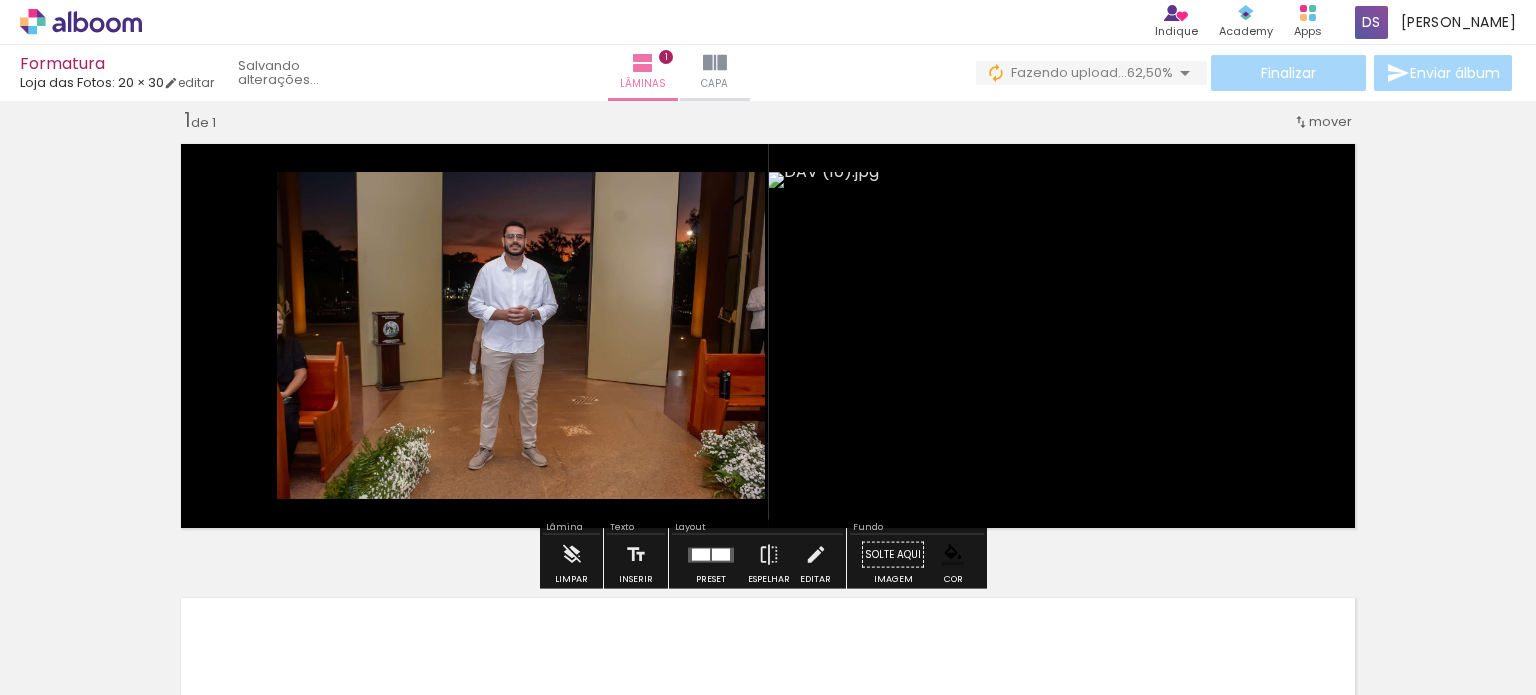 click at bounding box center [953, 555] 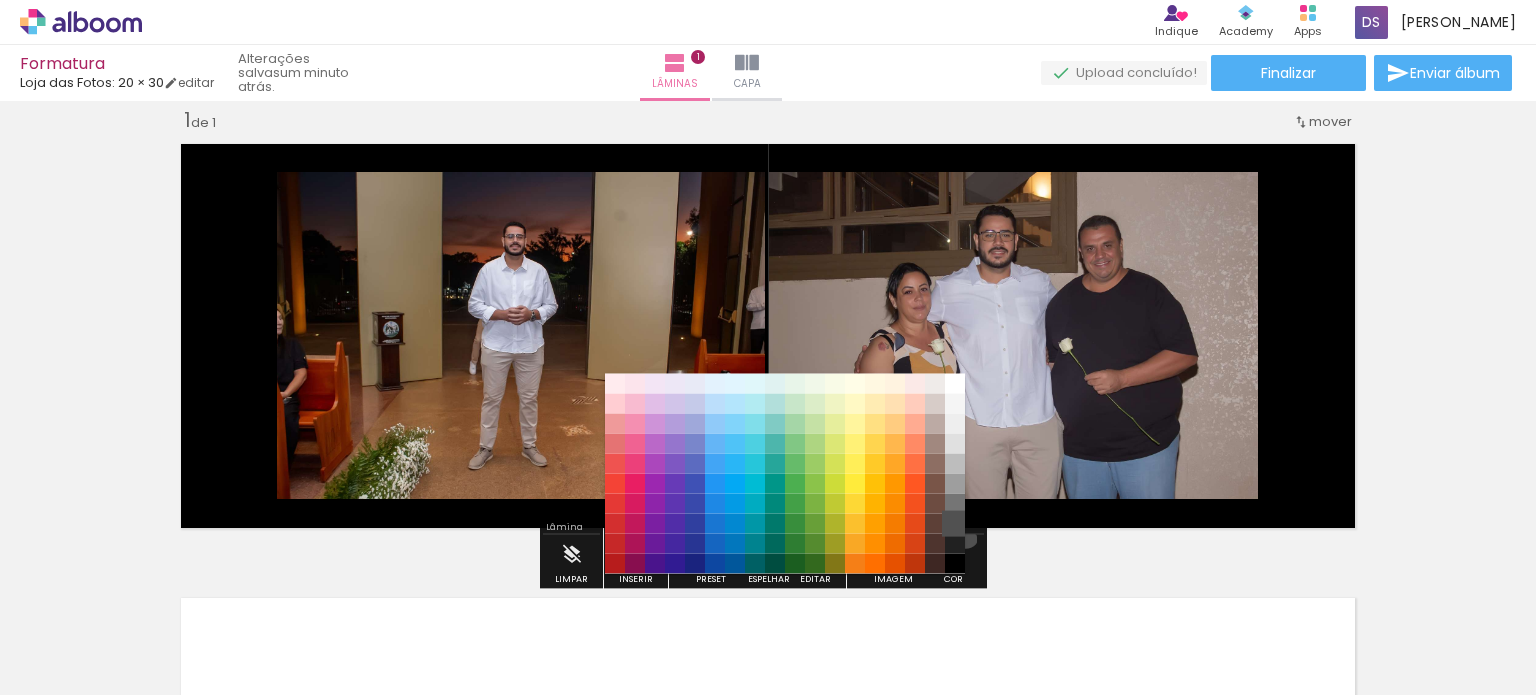 click on "#515151" at bounding box center (955, 523) 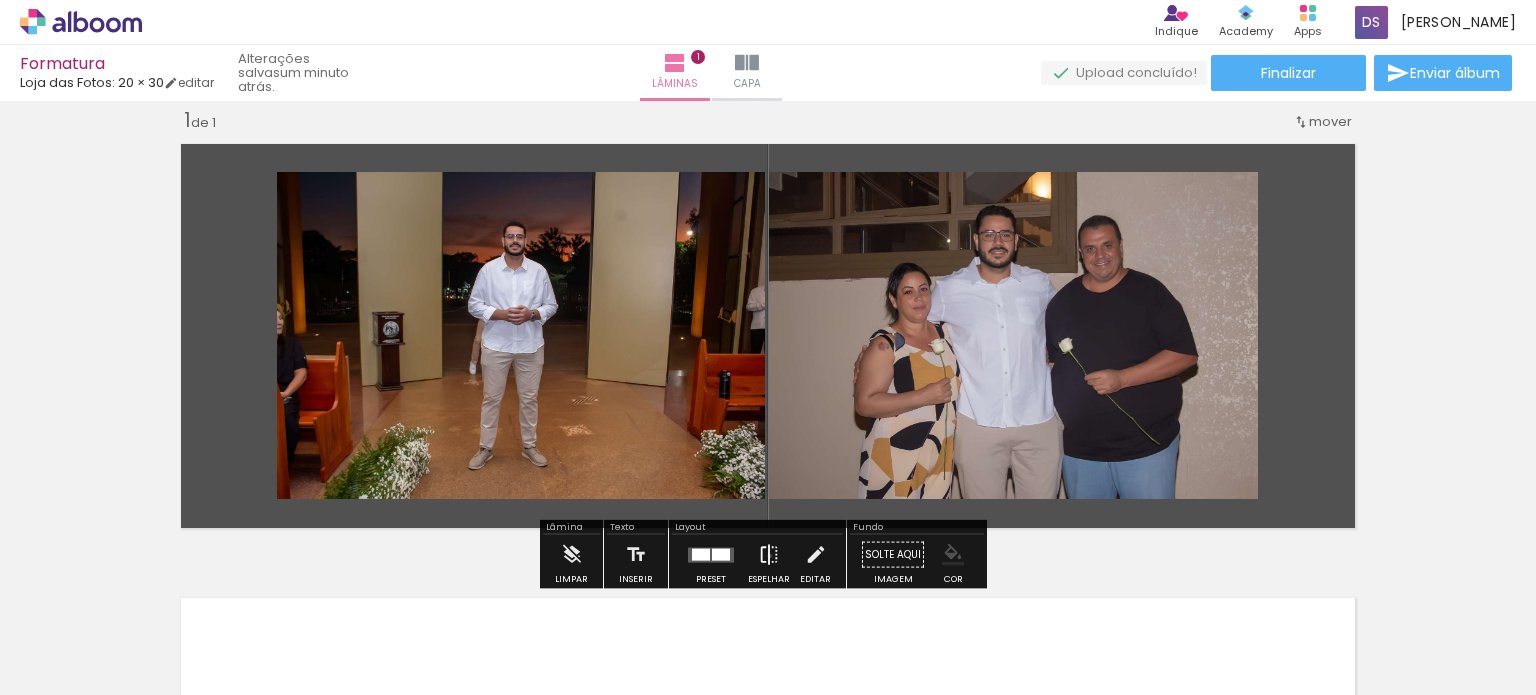 click at bounding box center (769, 555) 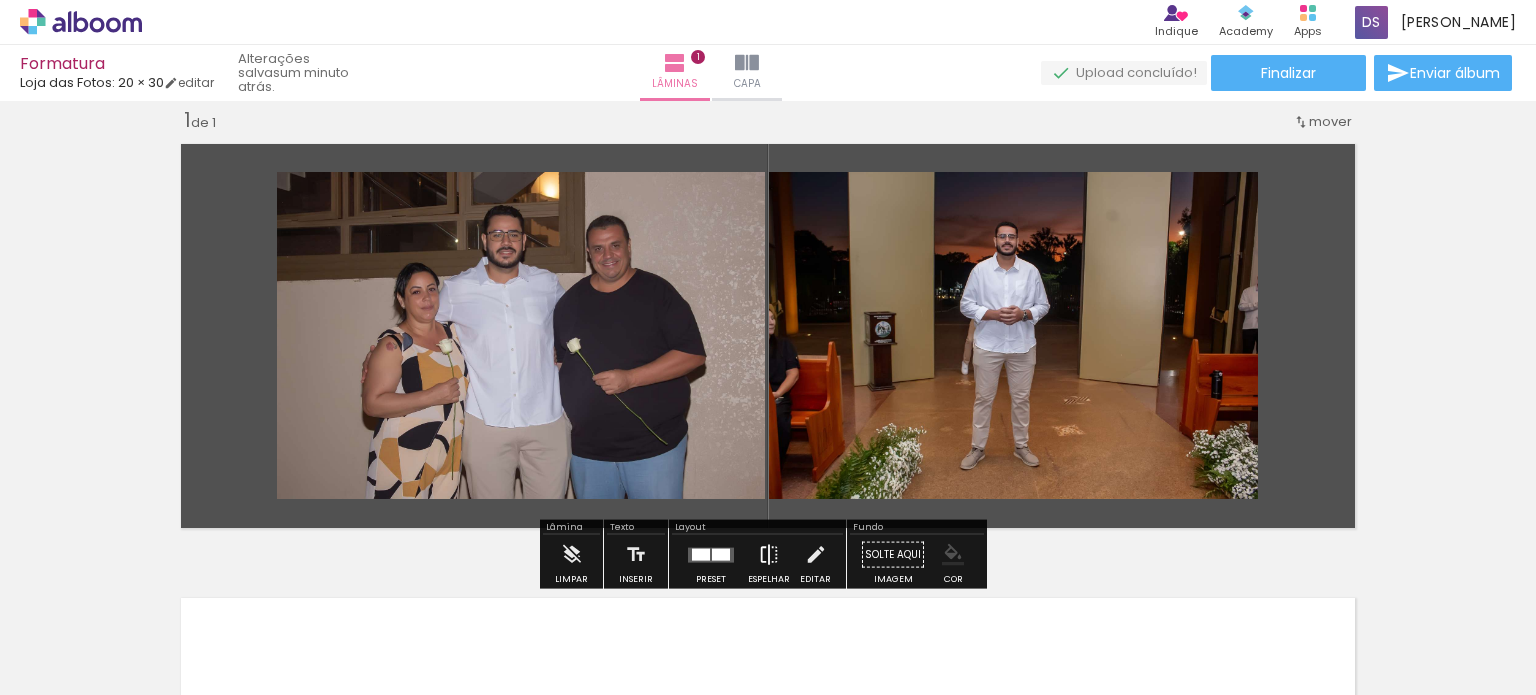 click at bounding box center [769, 555] 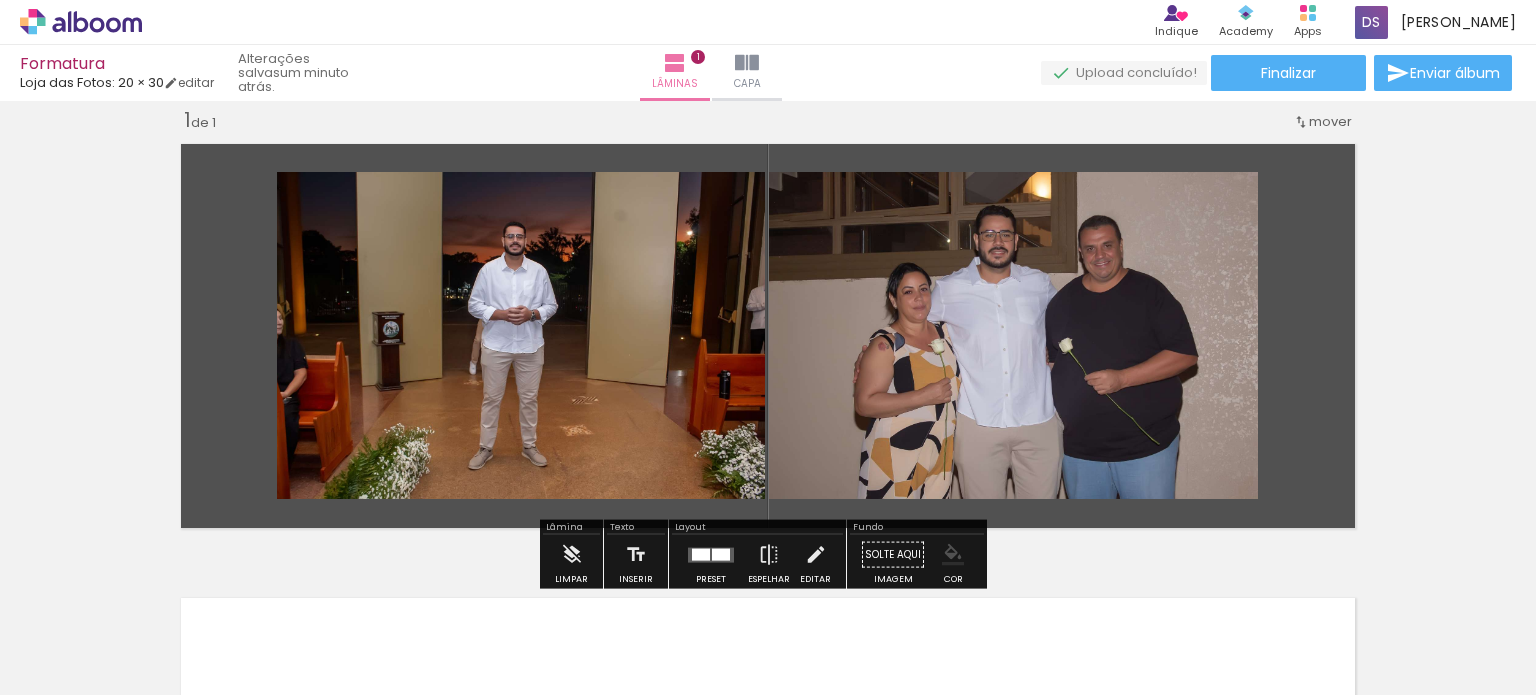 click at bounding box center (701, 554) 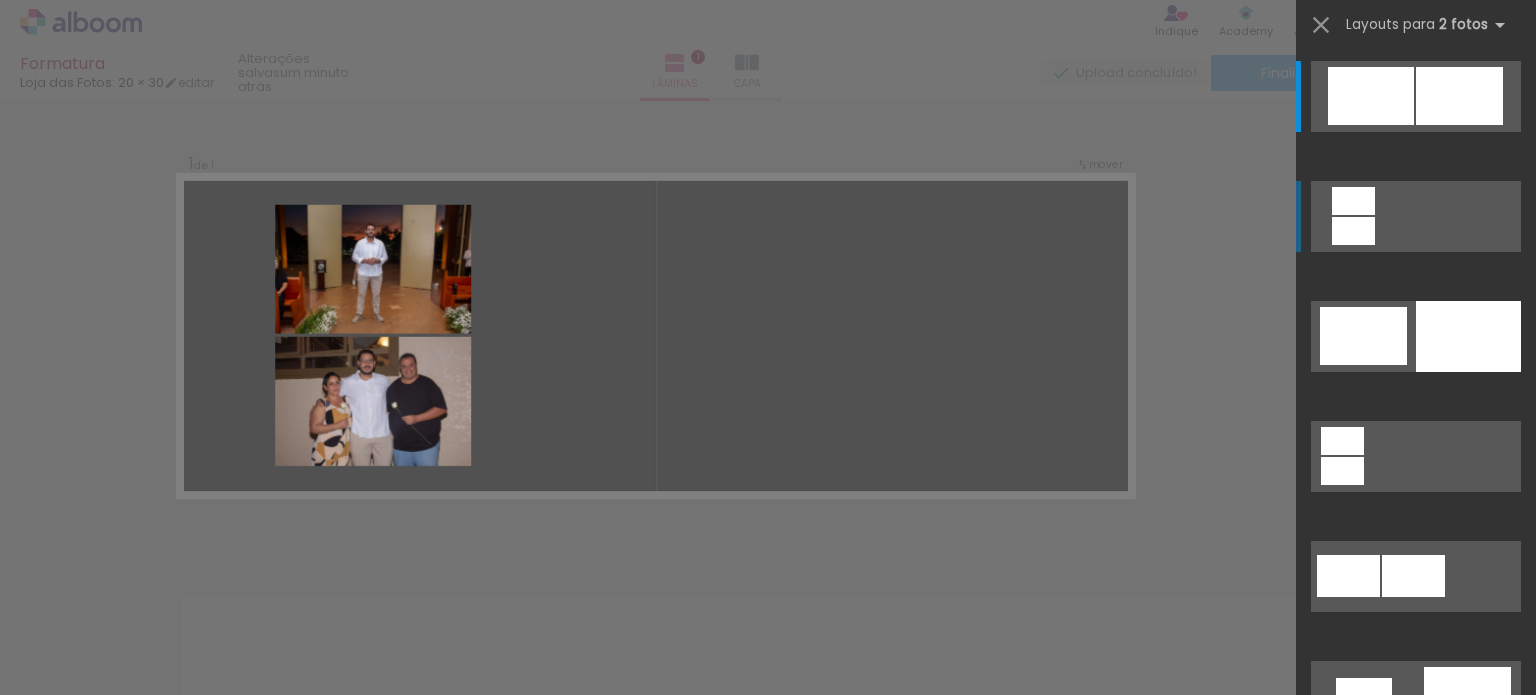 click at bounding box center [1459, 96] 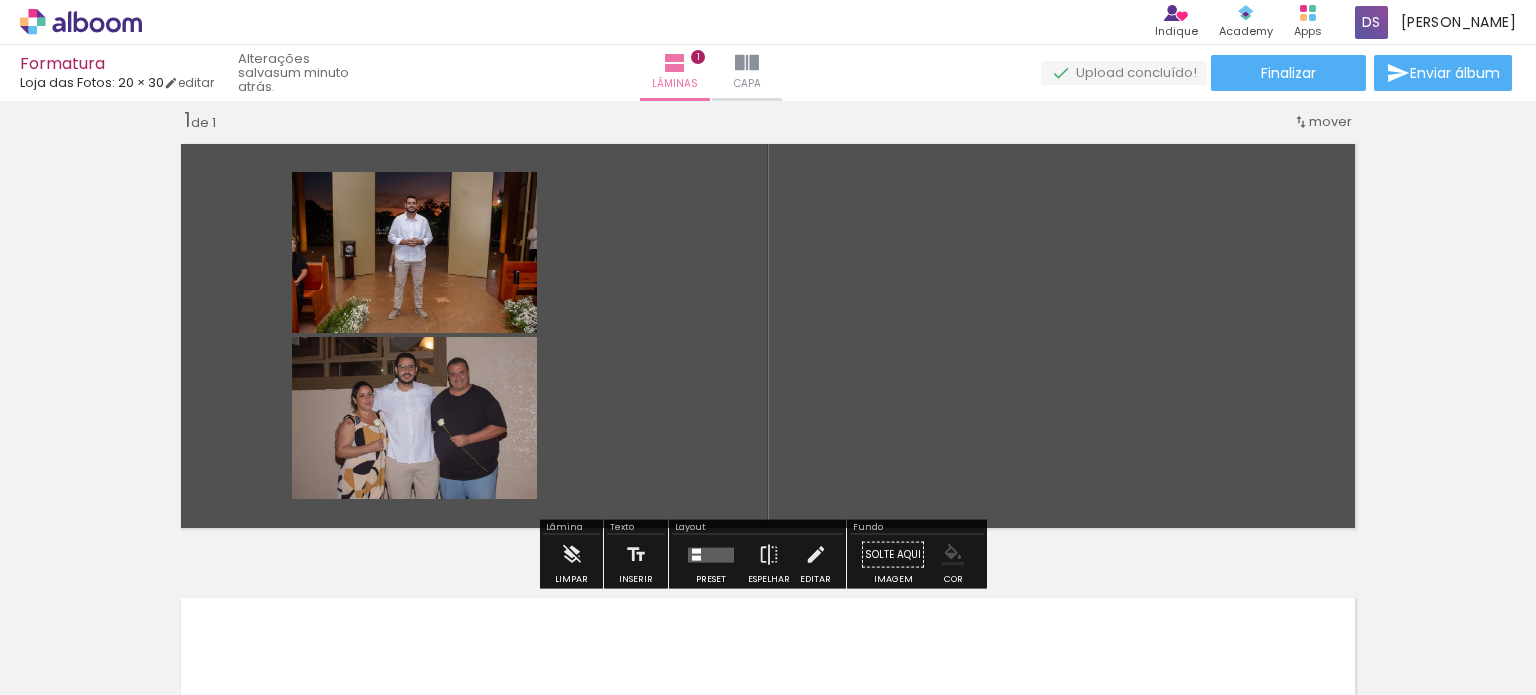 click at bounding box center (696, 550) 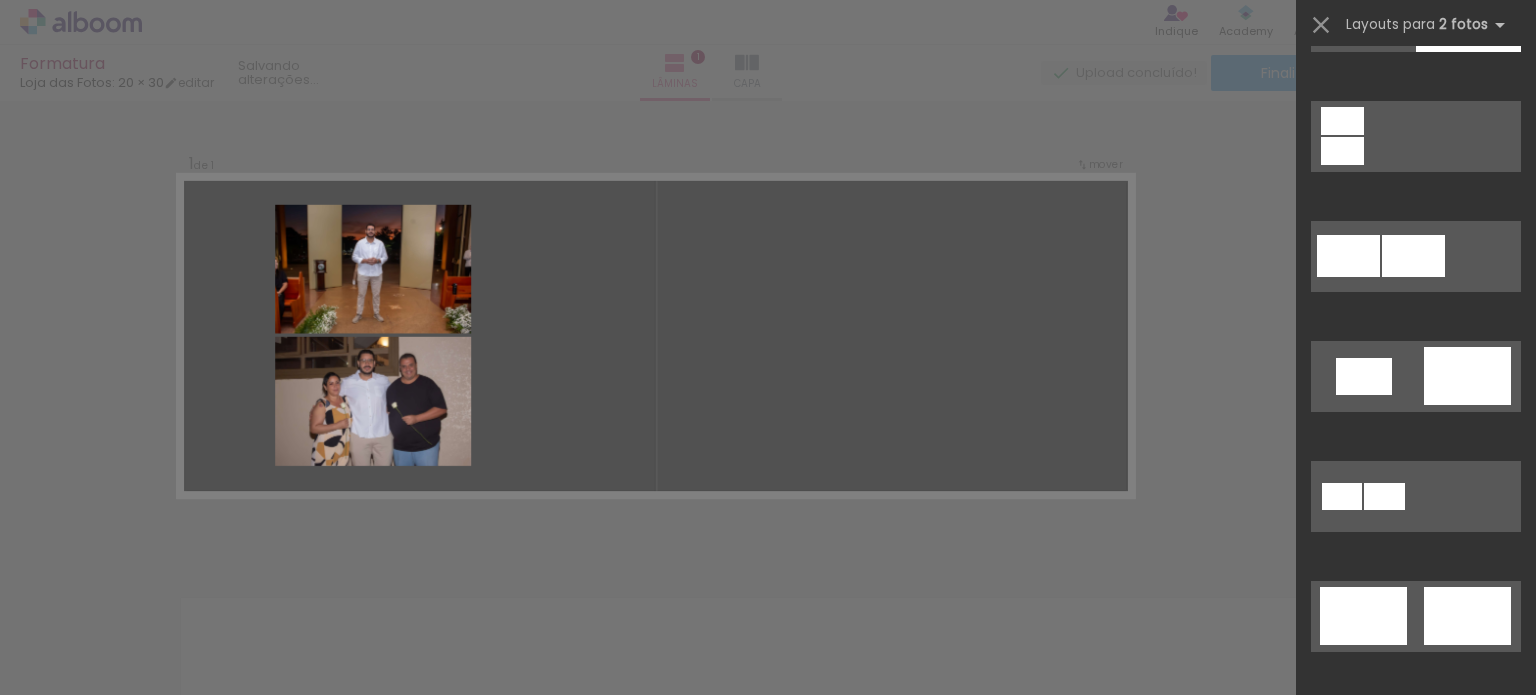 scroll, scrollTop: 0, scrollLeft: 0, axis: both 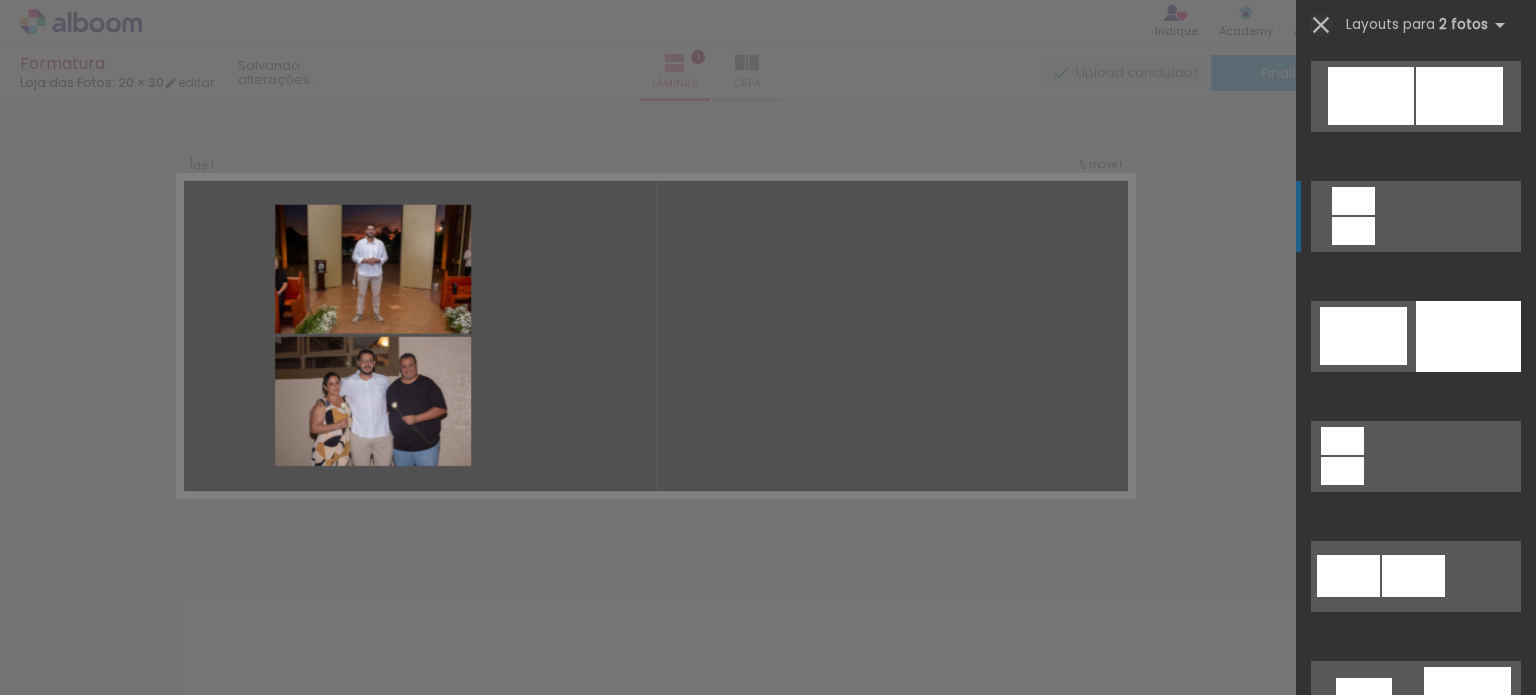 click at bounding box center (1321, 25) 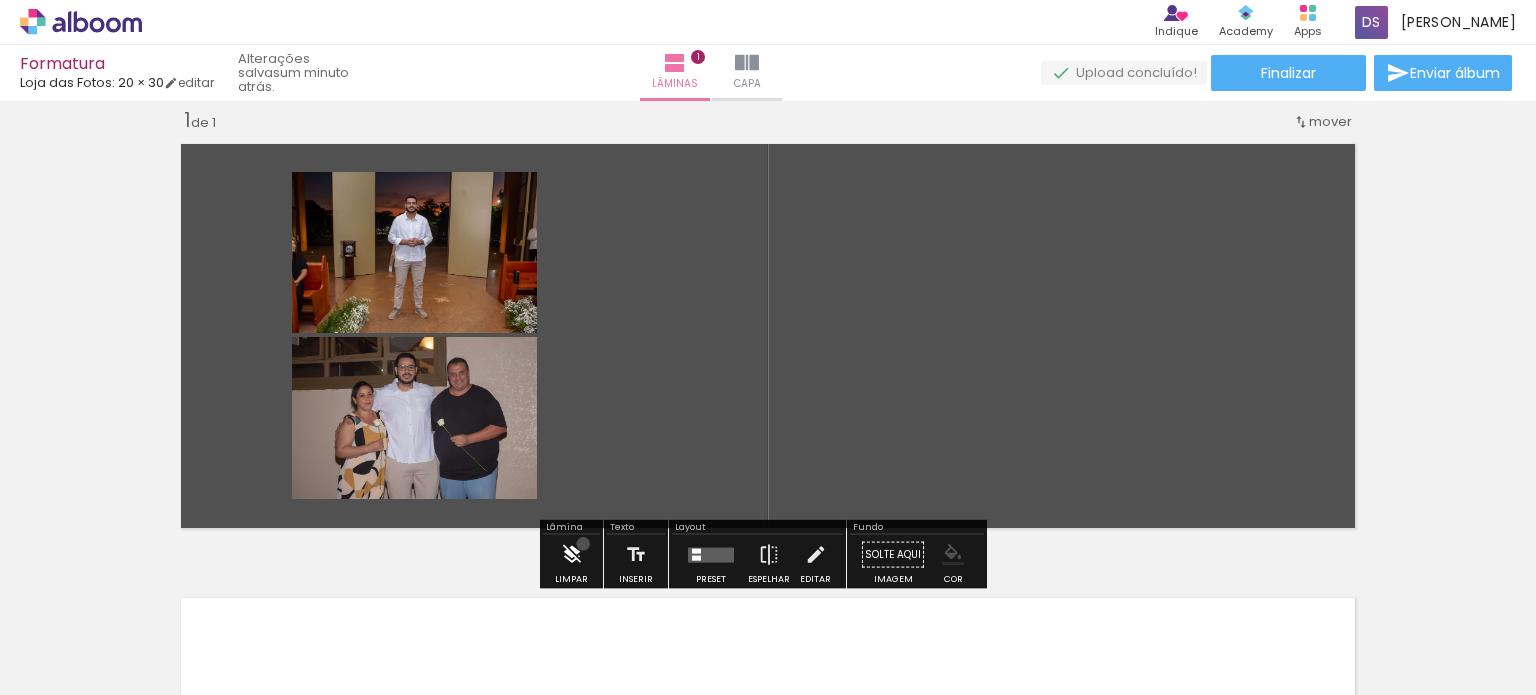click on "Limpar" at bounding box center [571, 560] 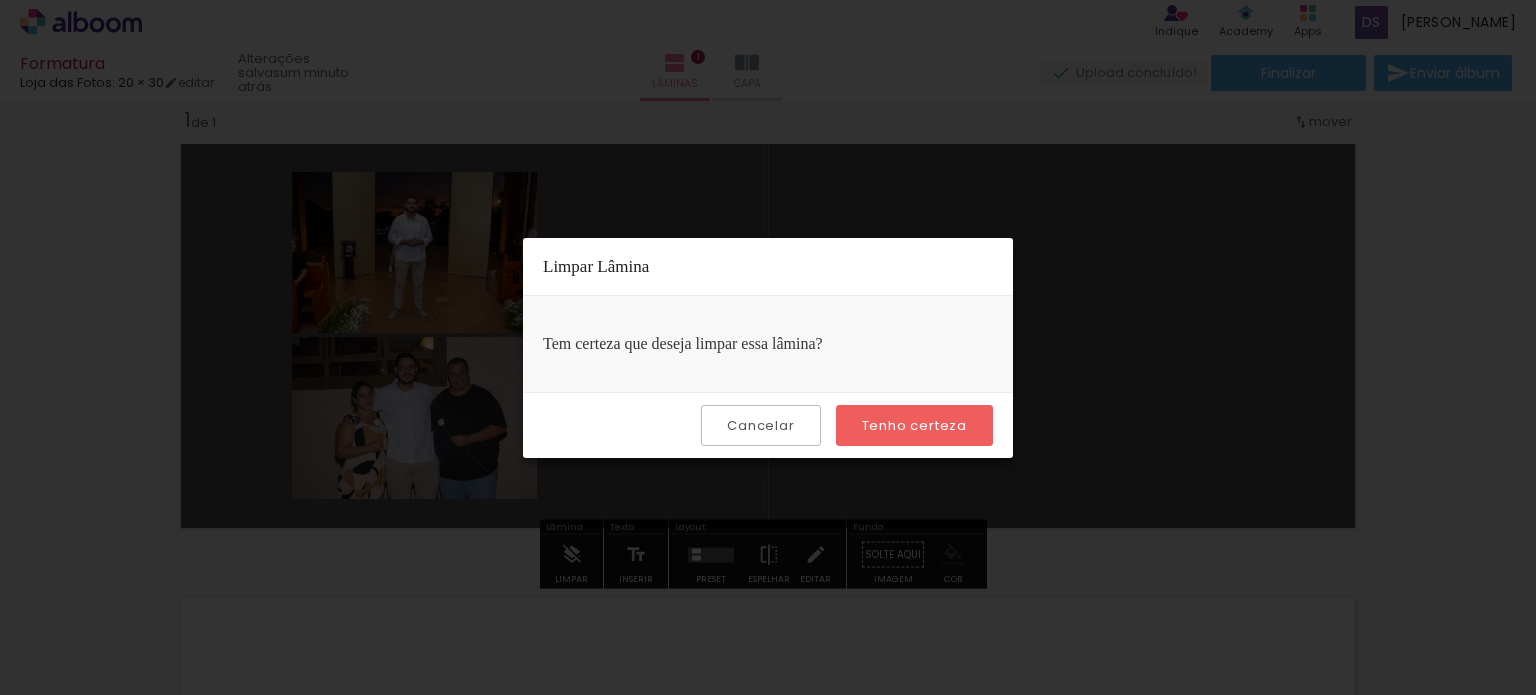 click on "Cancelar" at bounding box center (0, 0) 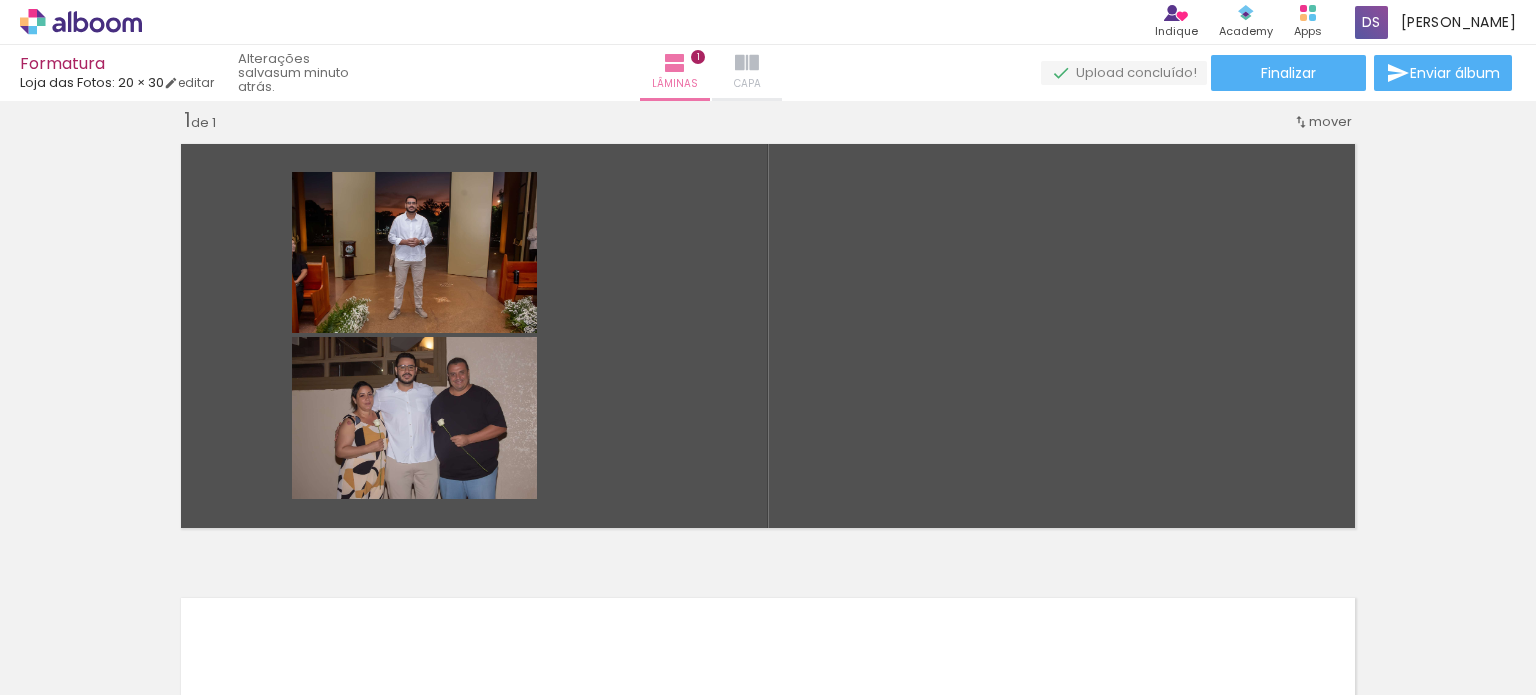 click on "Capa" at bounding box center [747, 73] 